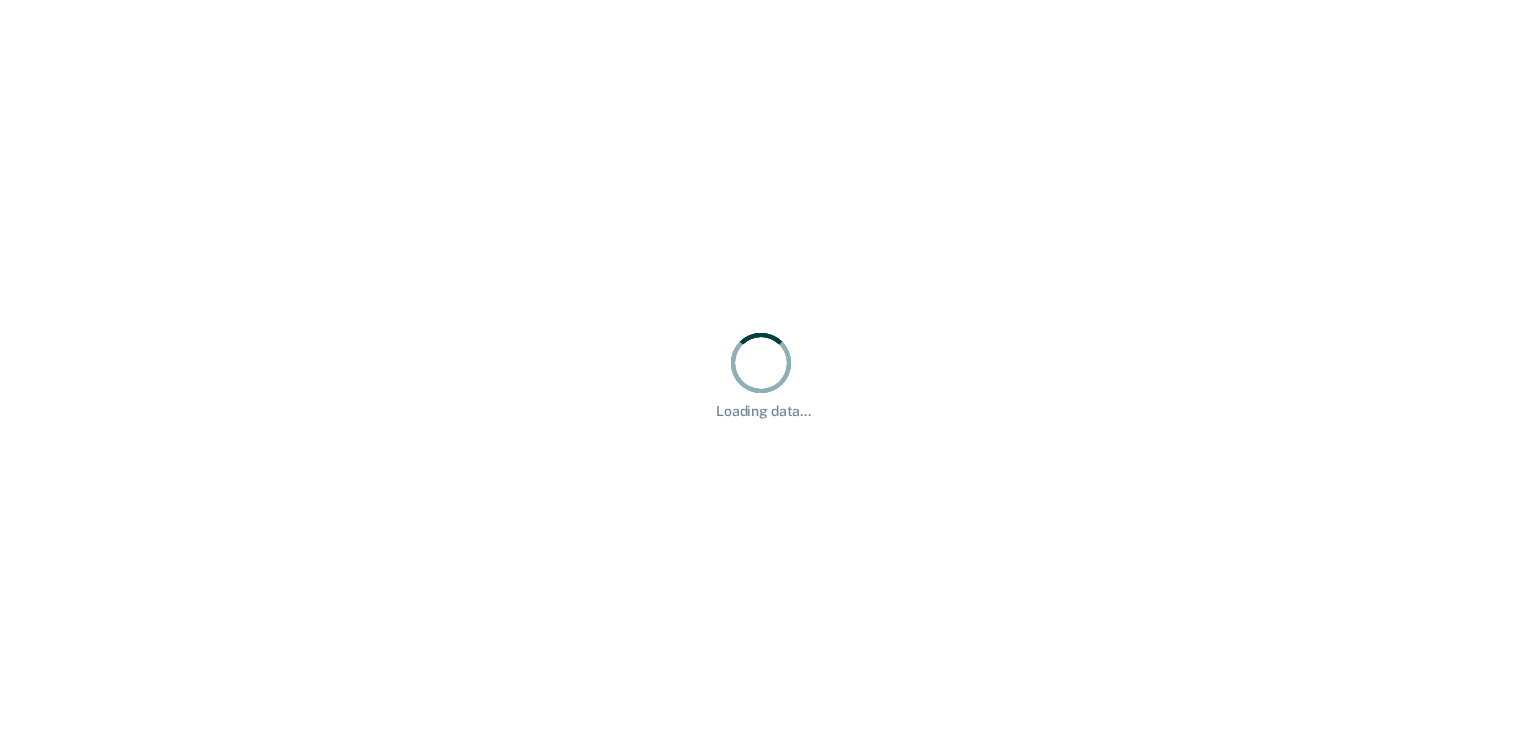 scroll, scrollTop: 0, scrollLeft: 0, axis: both 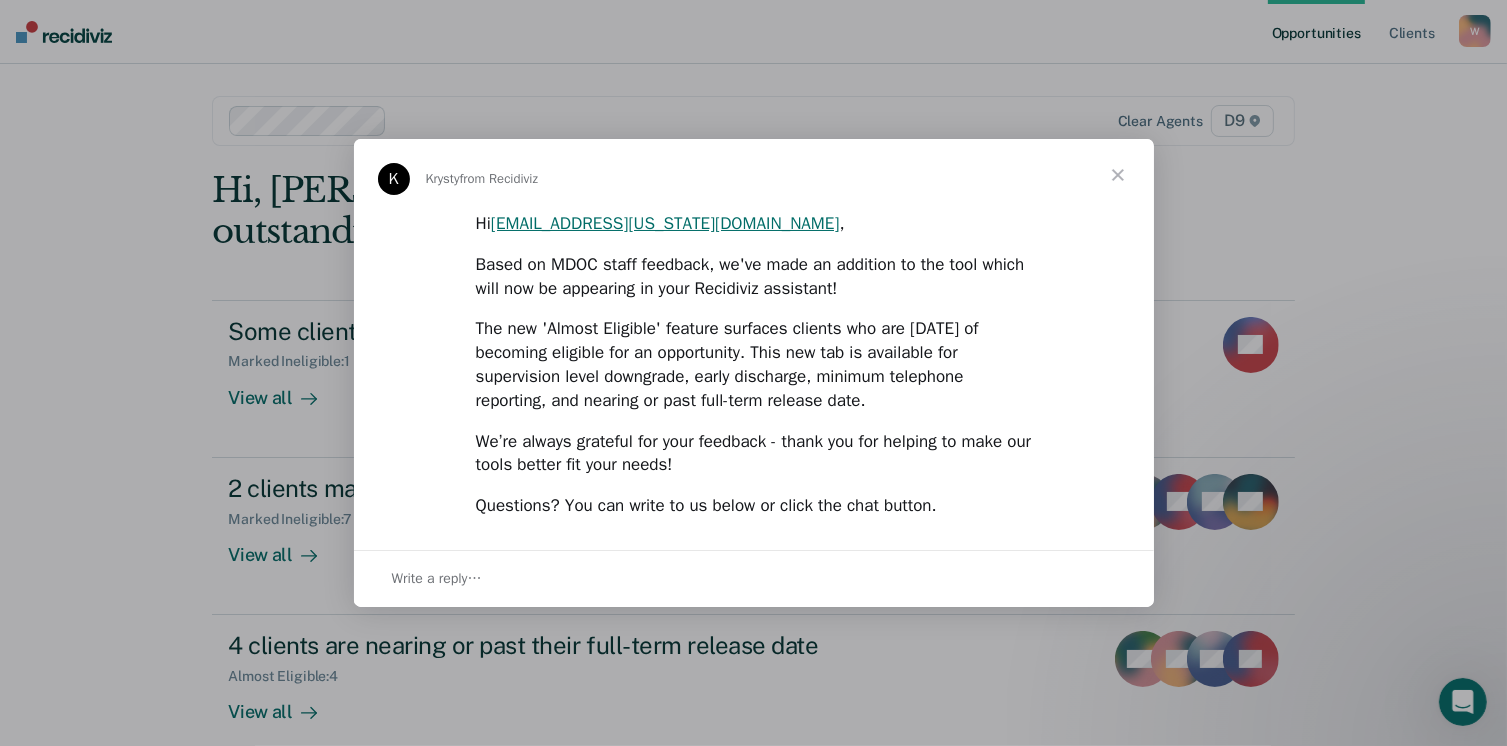 click at bounding box center (1118, 175) 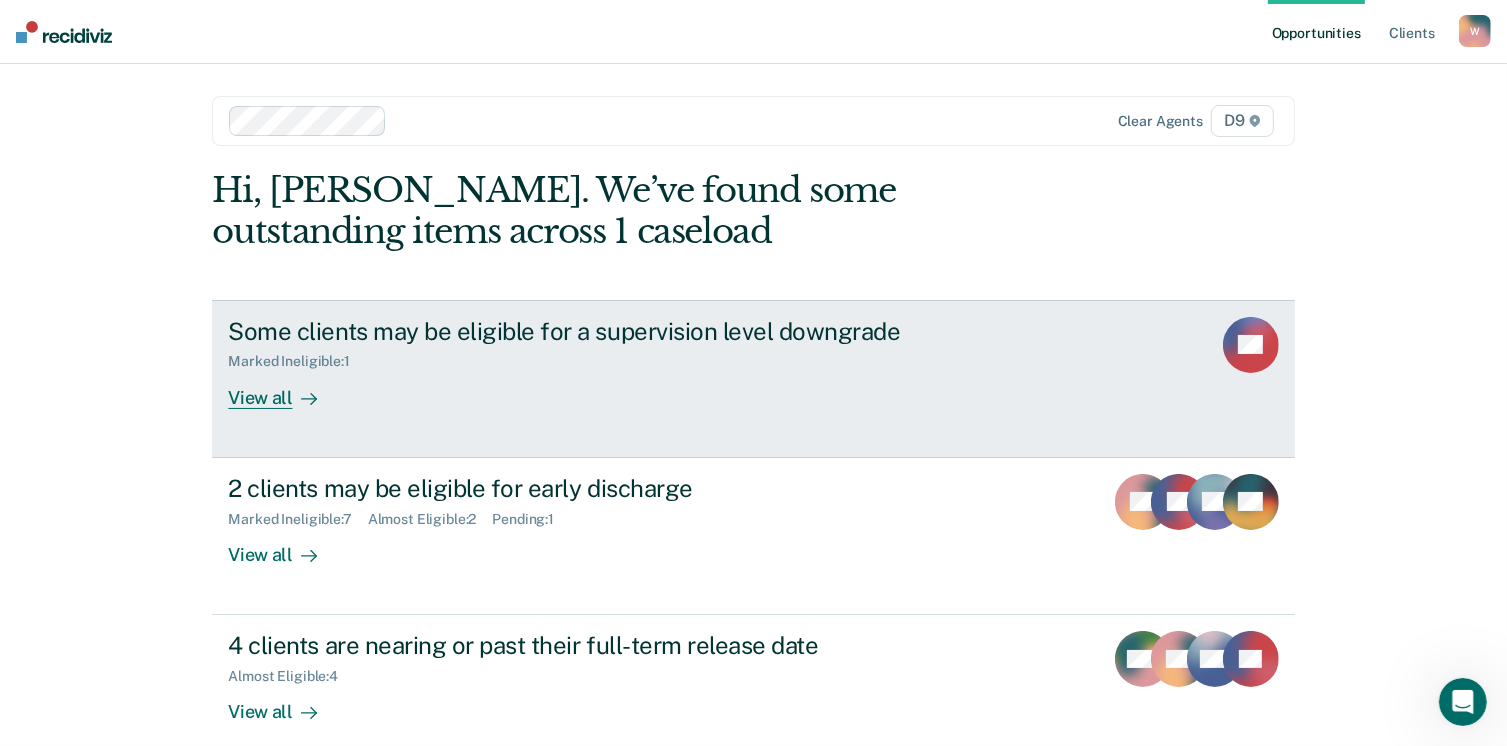 click on "View all" at bounding box center (284, 389) 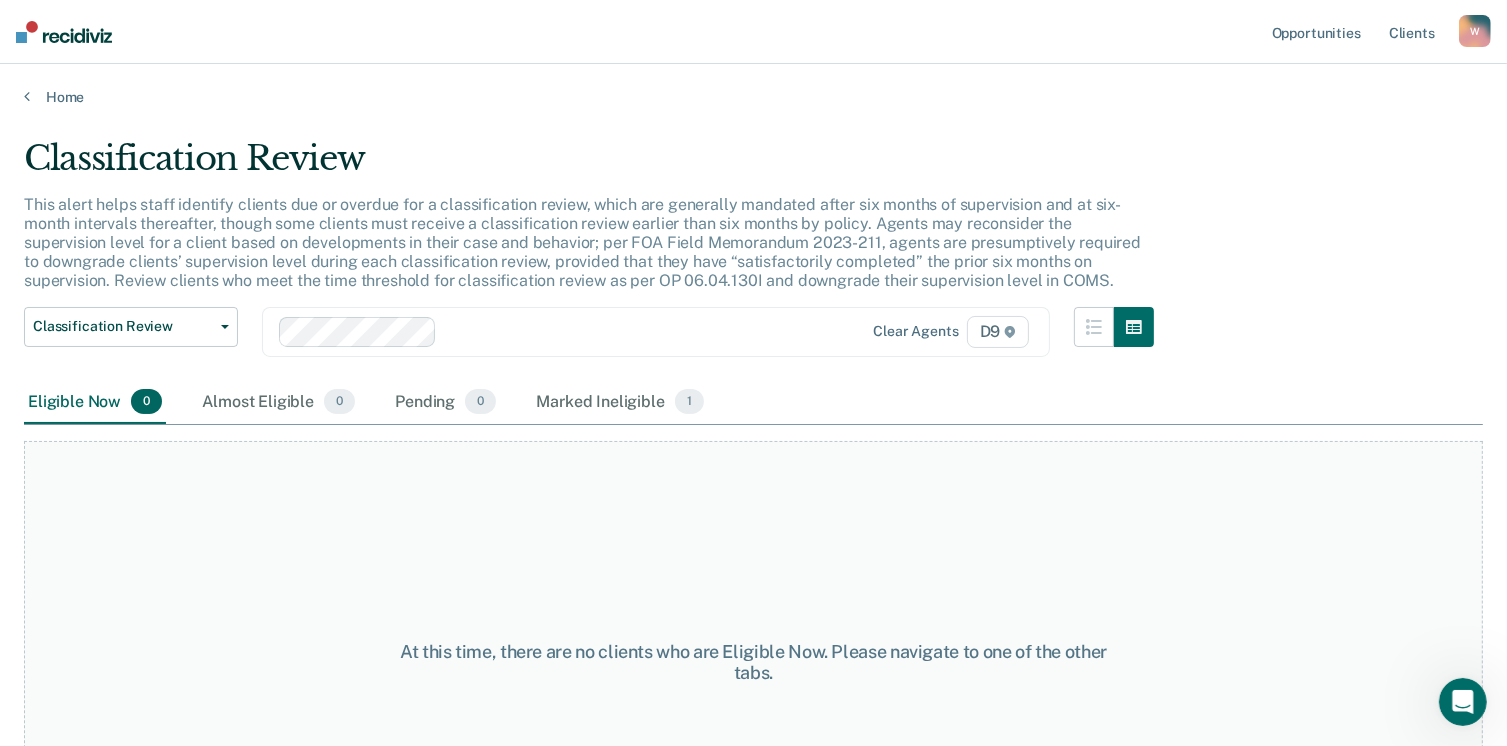 click on "Almost Eligible 0" at bounding box center [278, 403] 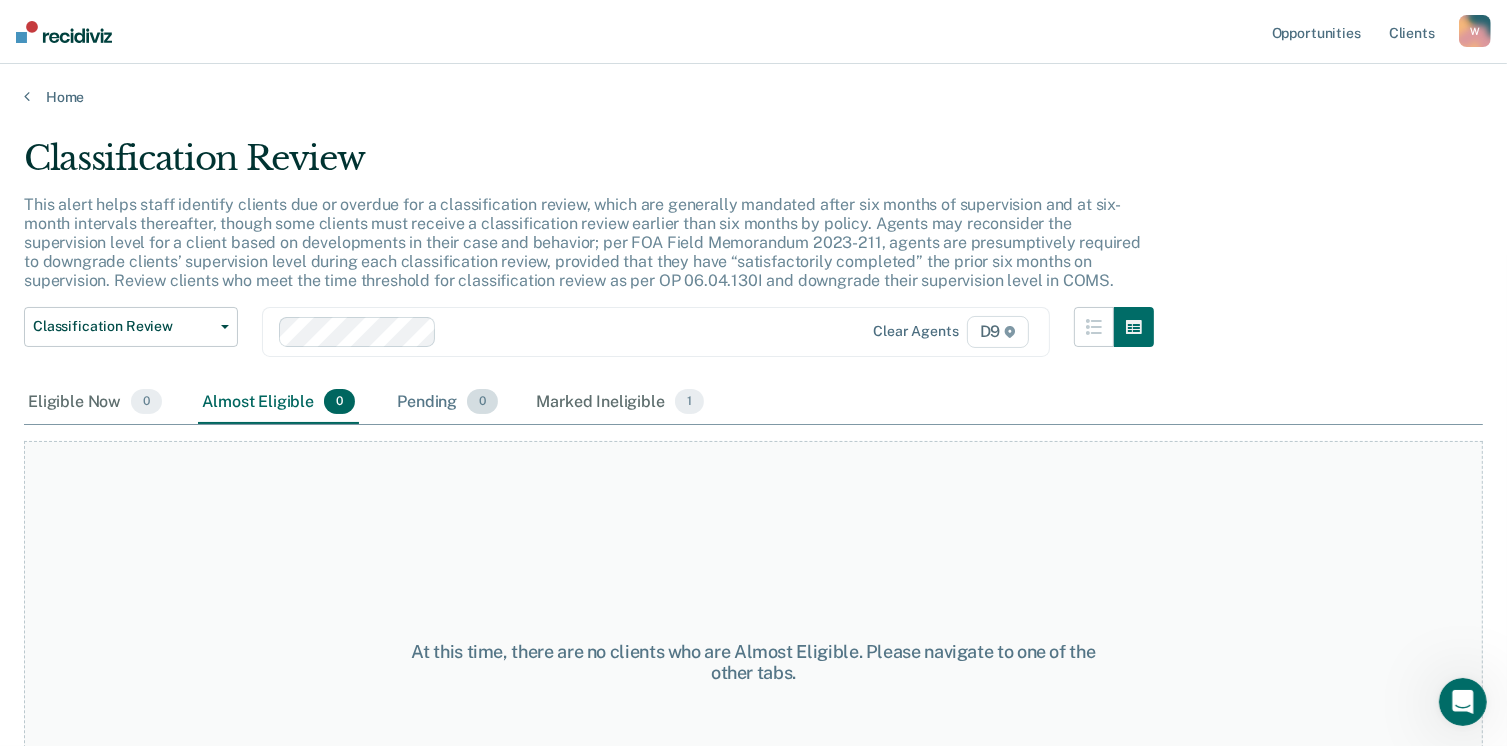 drag, startPoint x: 393, startPoint y: 400, endPoint x: 395, endPoint y: 416, distance: 16.124516 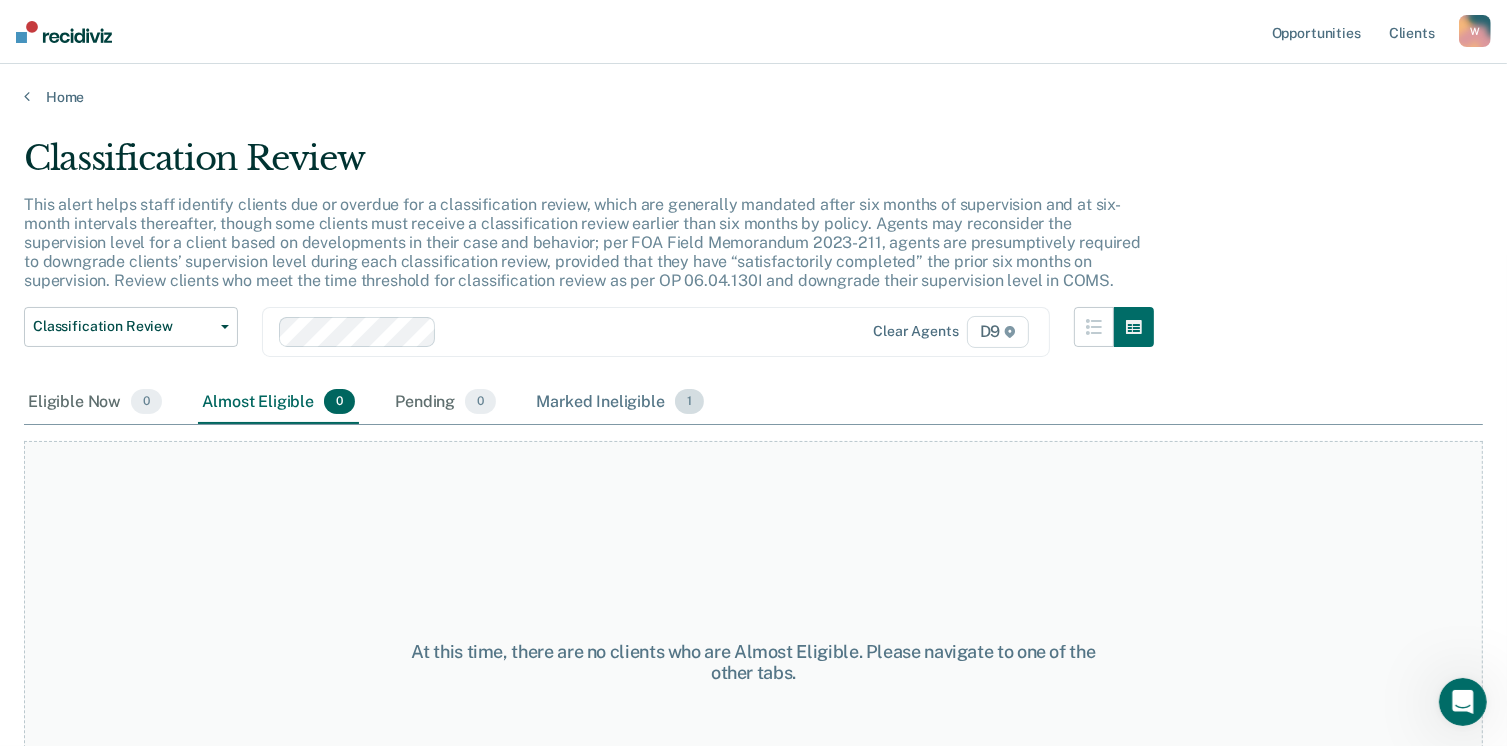 click on "Marked Ineligible 1" at bounding box center [620, 403] 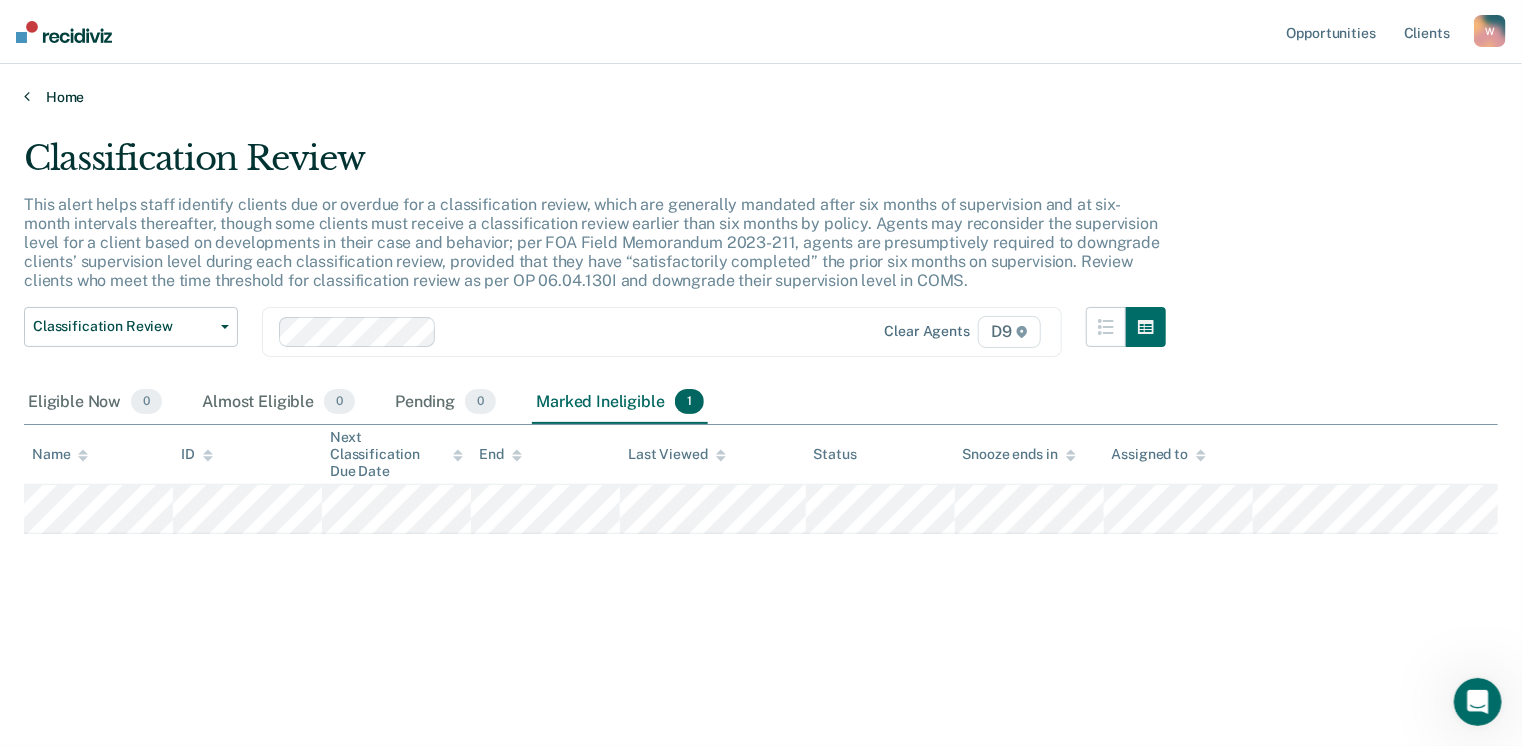 click on "Home" at bounding box center (761, 97) 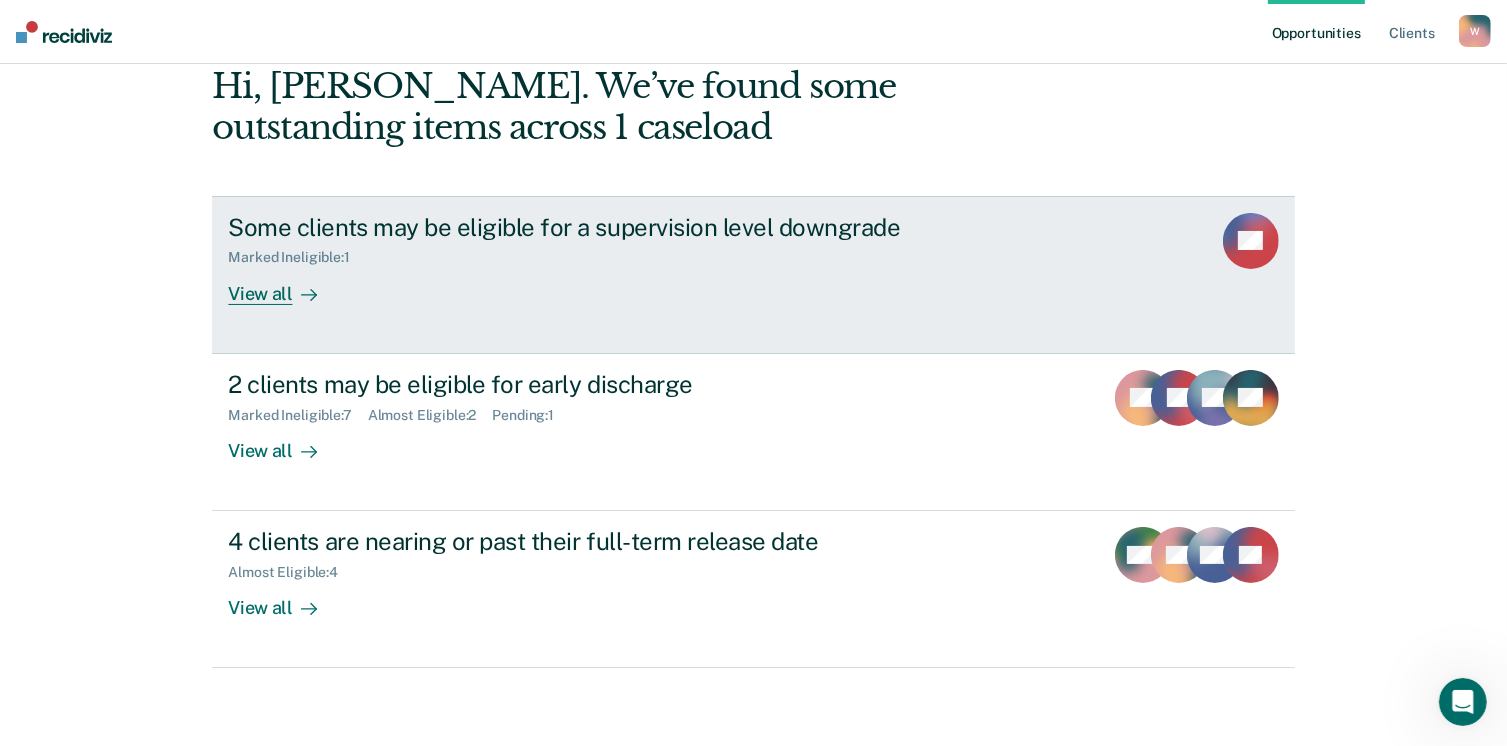 scroll, scrollTop: 104, scrollLeft: 0, axis: vertical 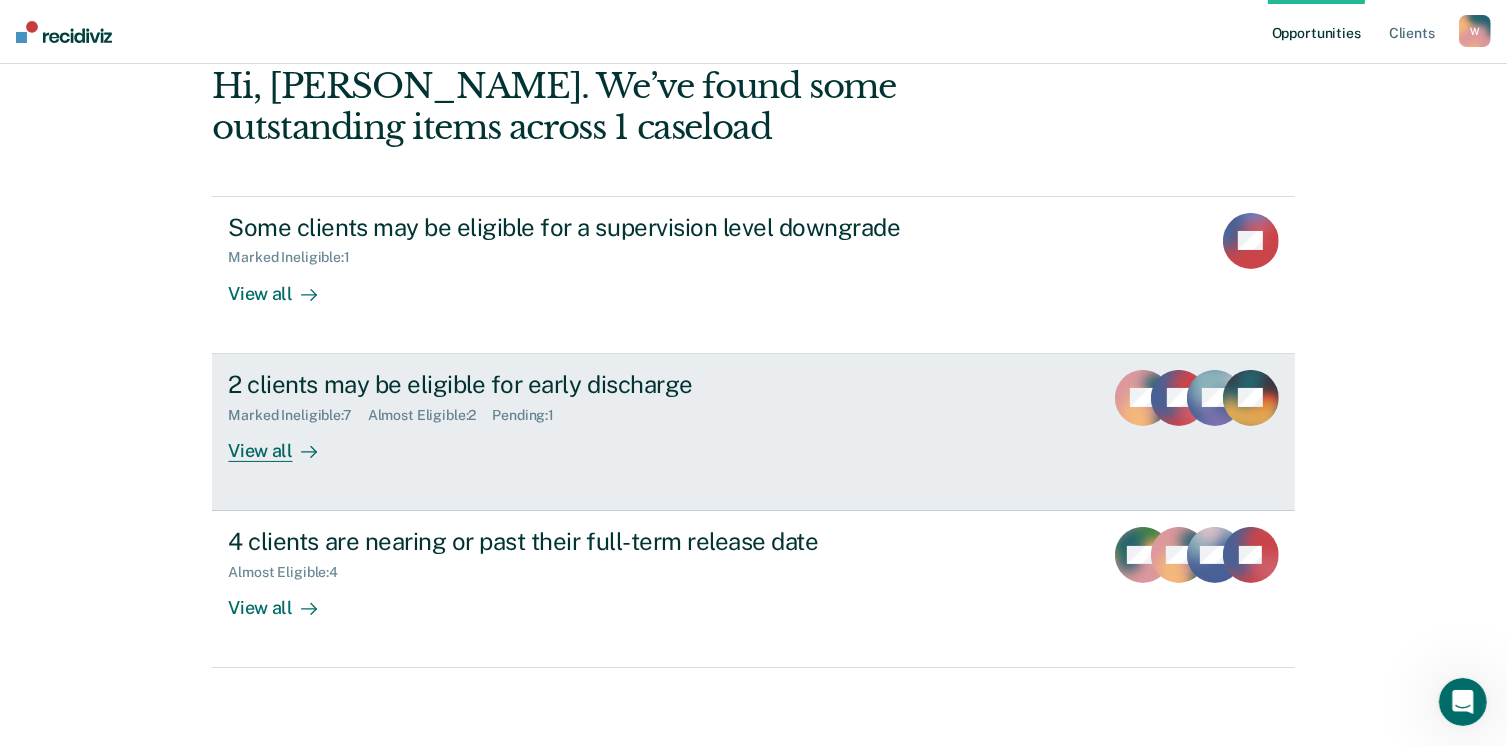 click on "View all" at bounding box center [284, 442] 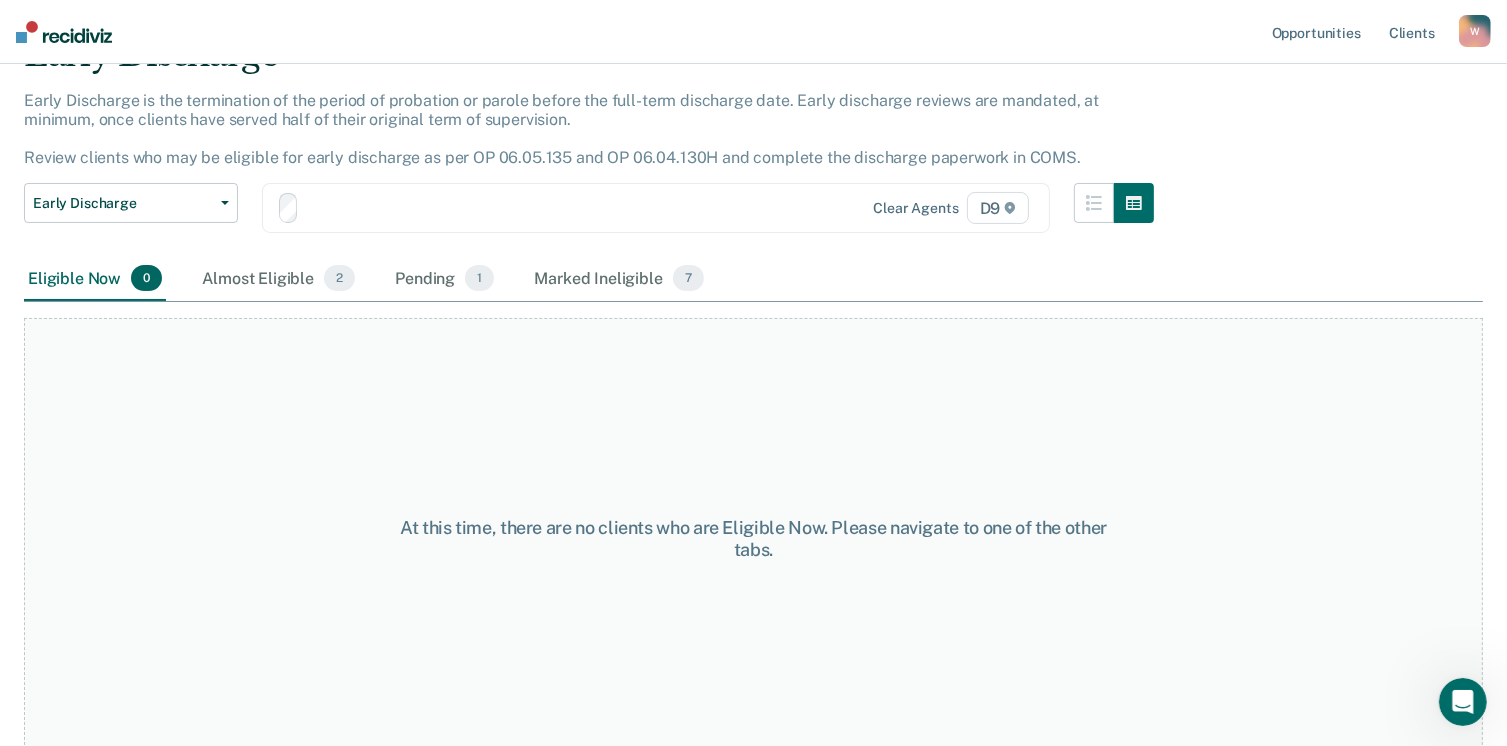 scroll, scrollTop: 0, scrollLeft: 0, axis: both 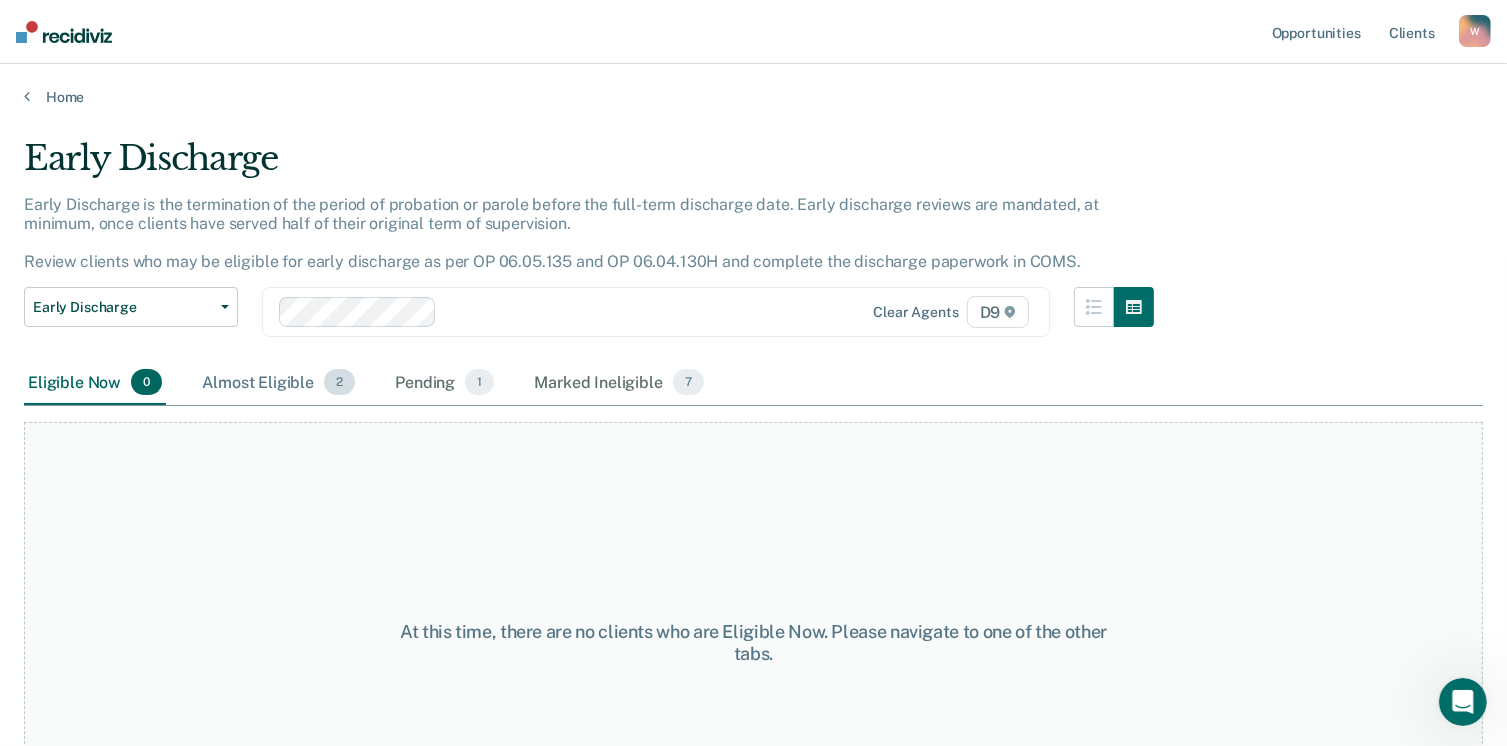 click on "Almost Eligible 2" at bounding box center (278, 383) 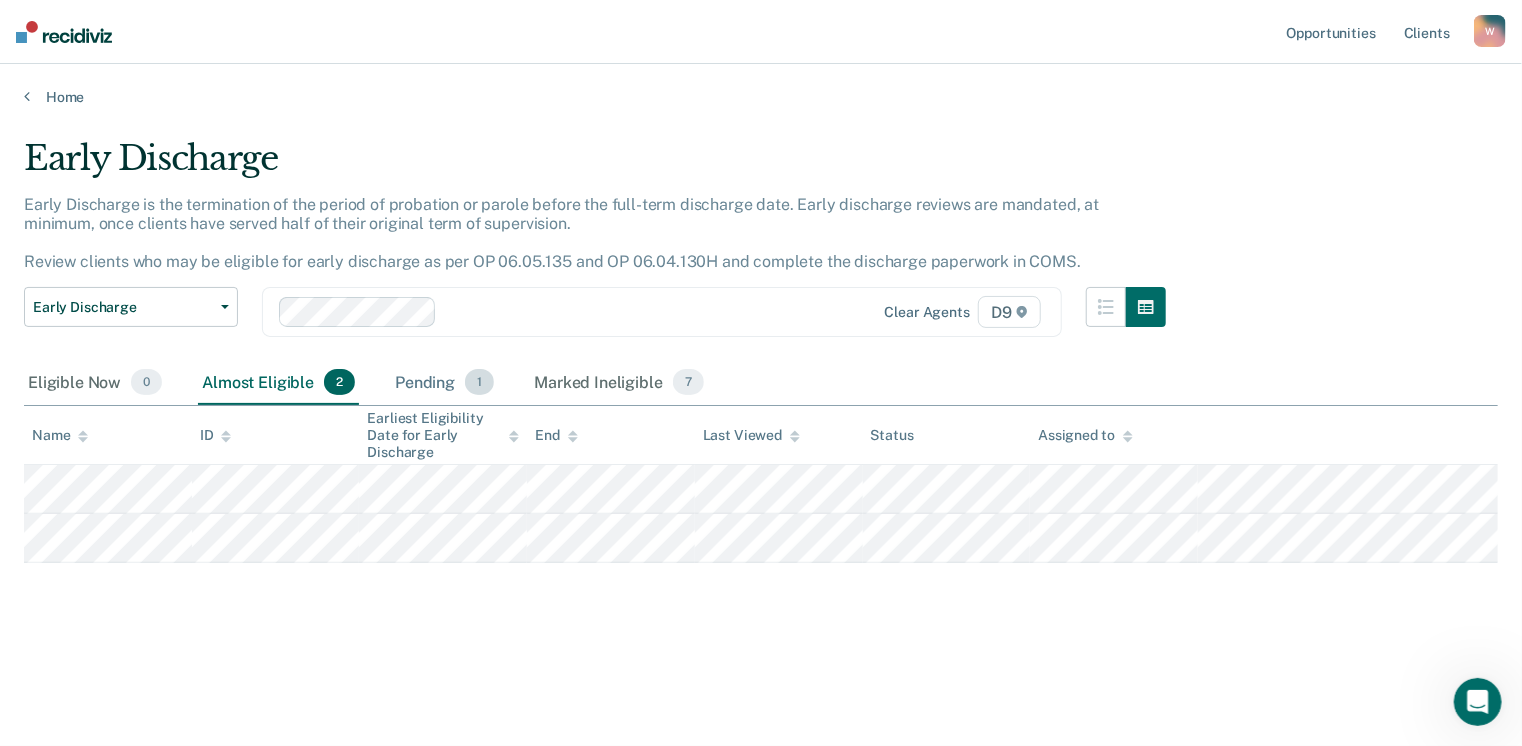 click on "Pending 1" at bounding box center [444, 383] 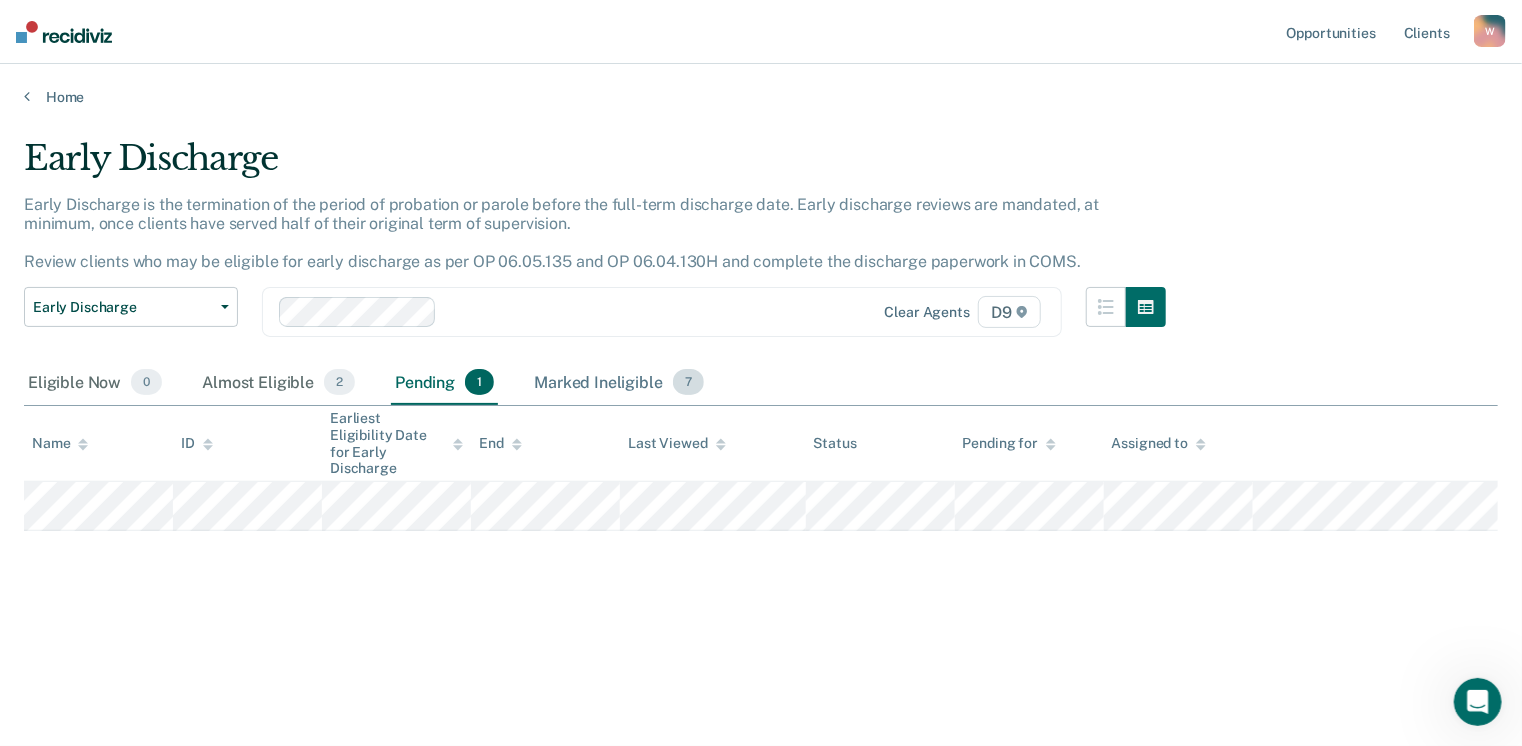 click on "Marked Ineligible 7" at bounding box center [619, 383] 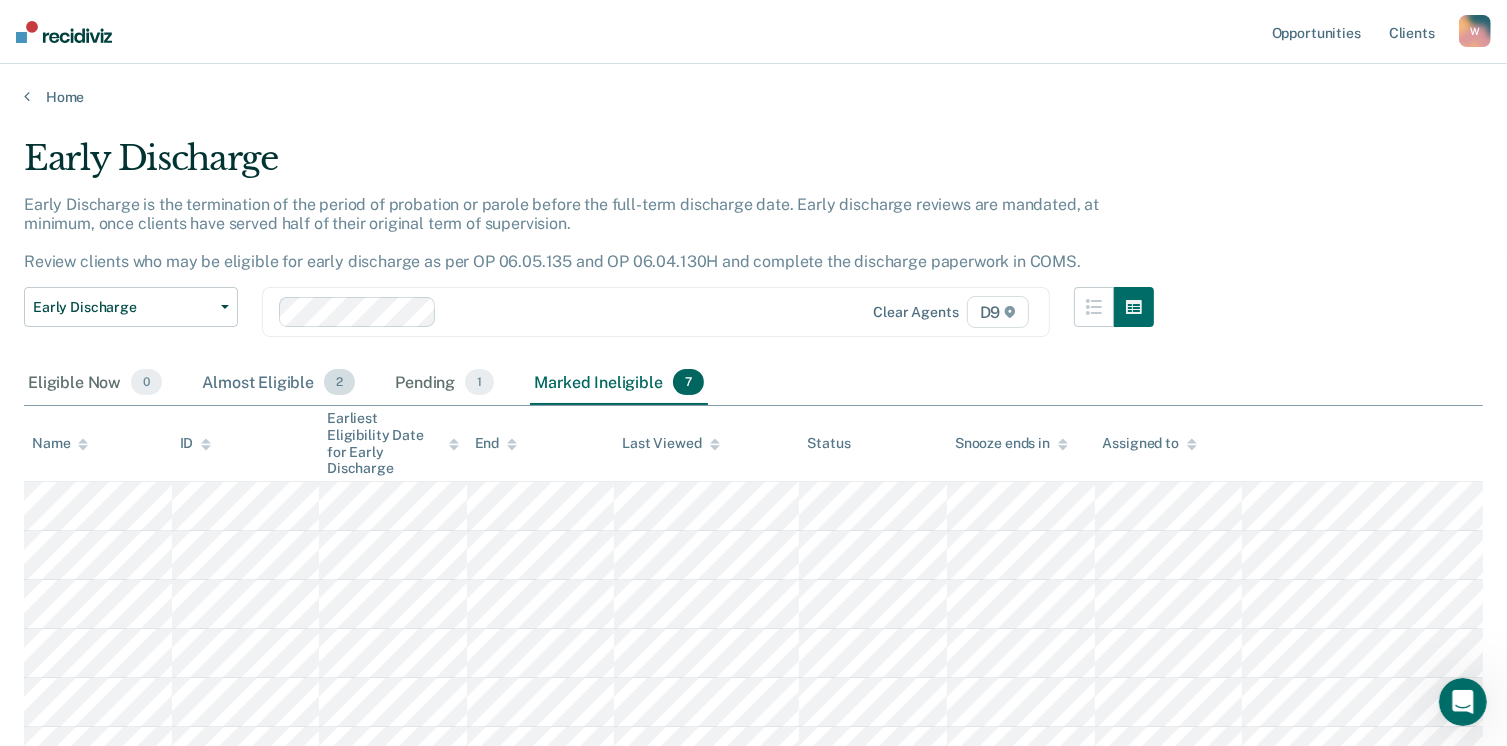 click on "Almost Eligible 2" at bounding box center (278, 383) 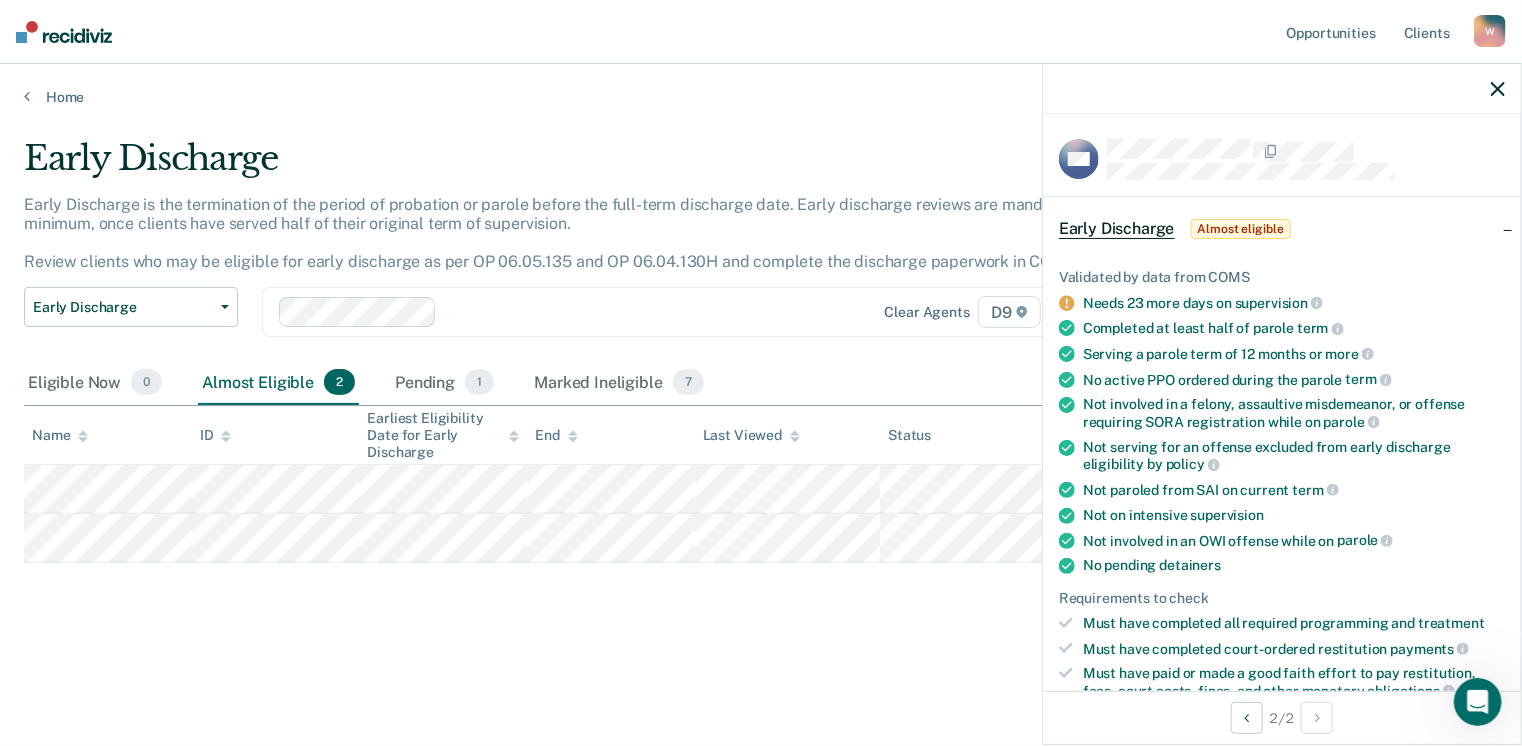 click on "Early Discharge   Early Discharge is the termination of the period of probation or parole before the full-term discharge date. Early discharge reviews are mandated, at minimum, once clients have served half of their original term of supervision. Review clients who may be eligible for early discharge as per OP 06.05.135 and OP 06.04.130H and complete the discharge paperwork in COMS. Early Discharge Classification Review Early Discharge Minimum Telephone Reporting Overdue for Discharge Supervision Level Mismatch Clear   agents D9   Eligible Now 0 Almost Eligible 2 Pending 1 Marked Ineligible 7
To pick up a draggable item, press the space bar.
While dragging, use the arrow keys to move the item.
Press space again to drop the item in its new position, or press escape to cancel.
Name ID Earliest Eligibility Date for Early Discharge End Last Viewed Status Assigned to" at bounding box center (761, 399) 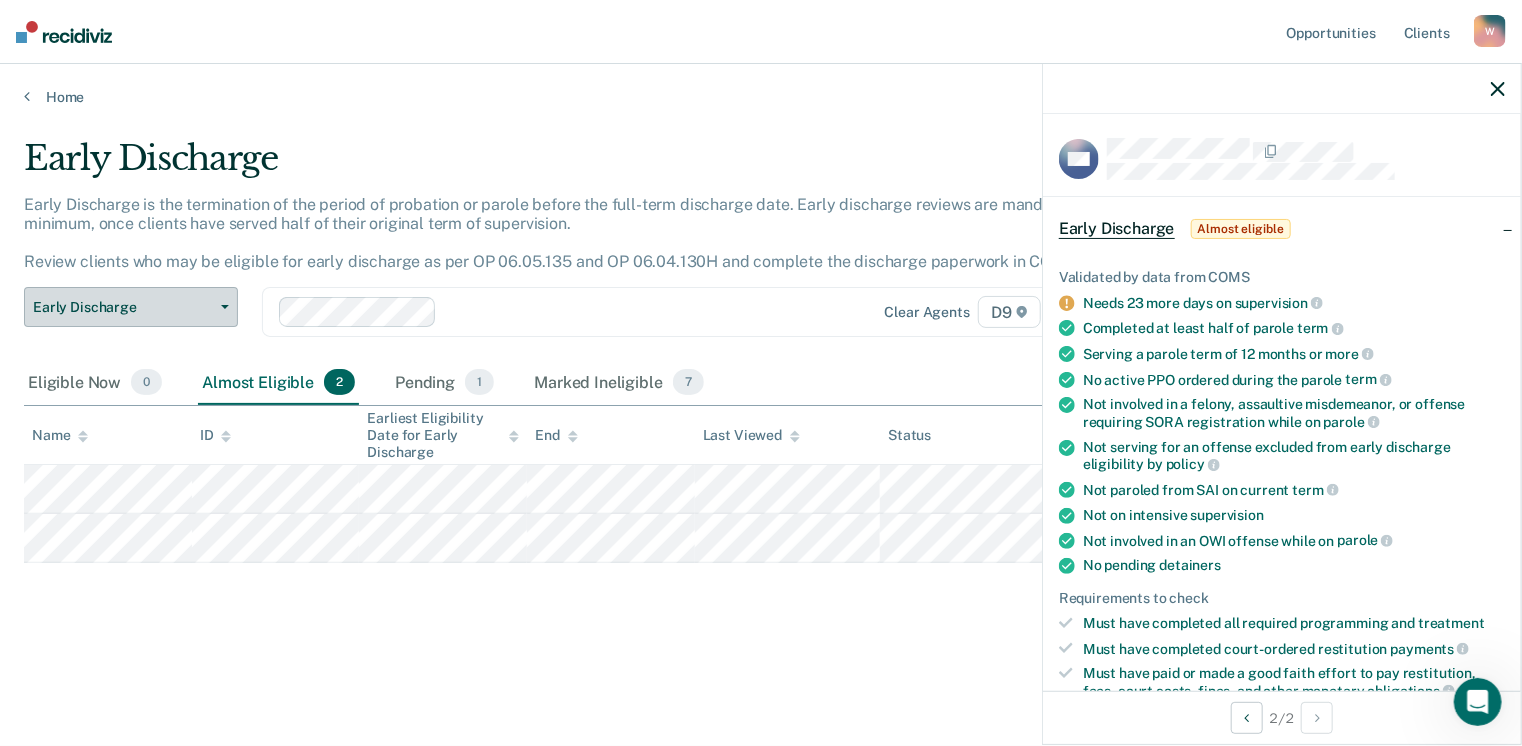 click 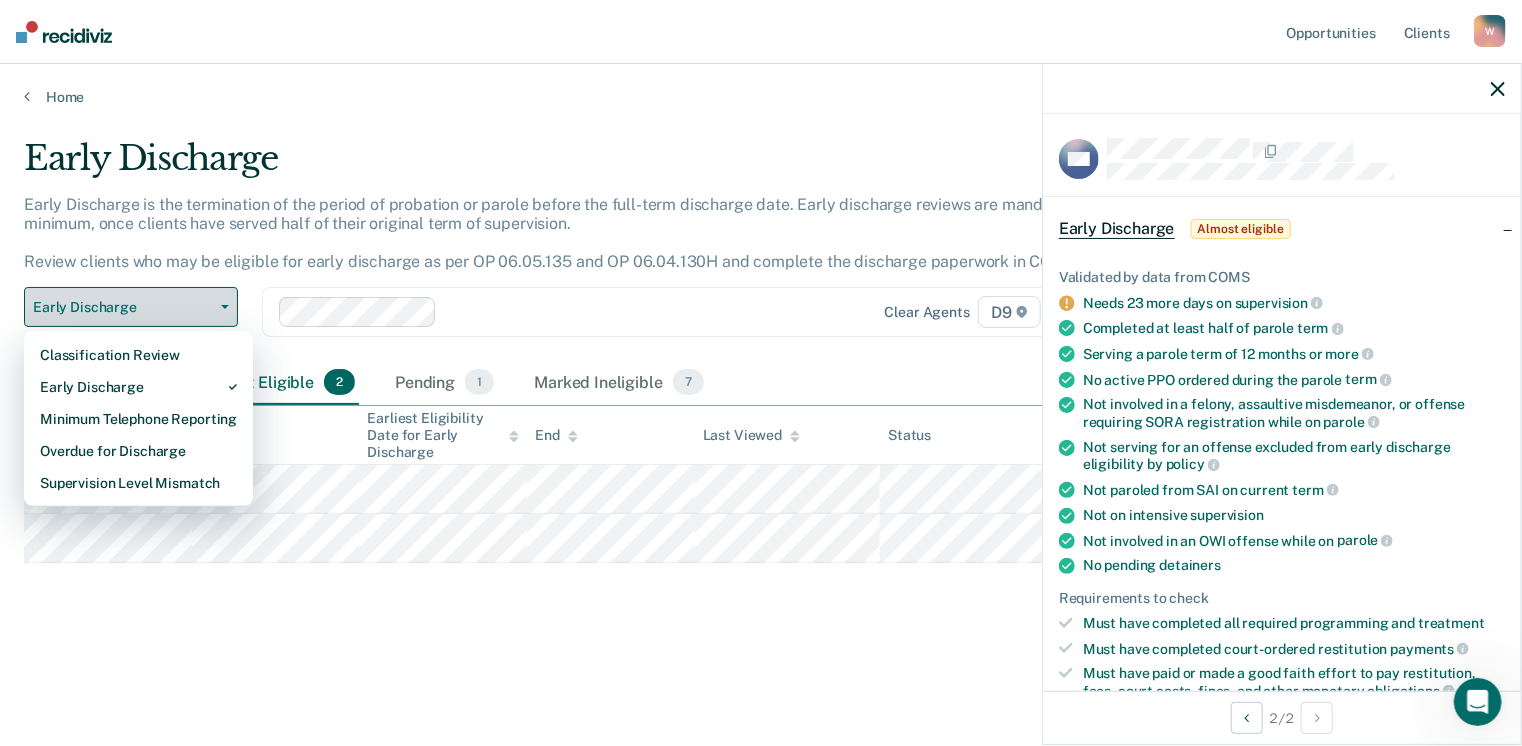 click 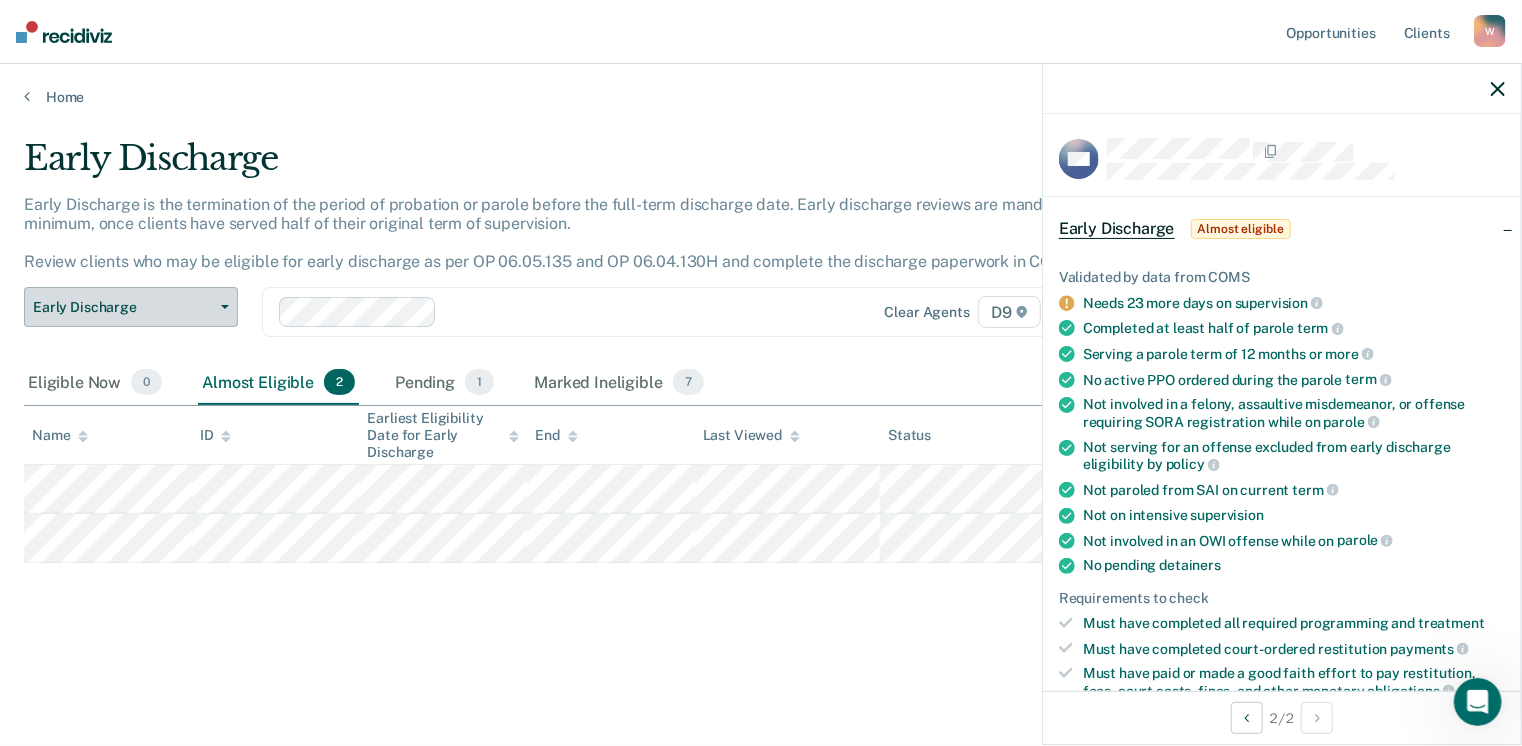 click 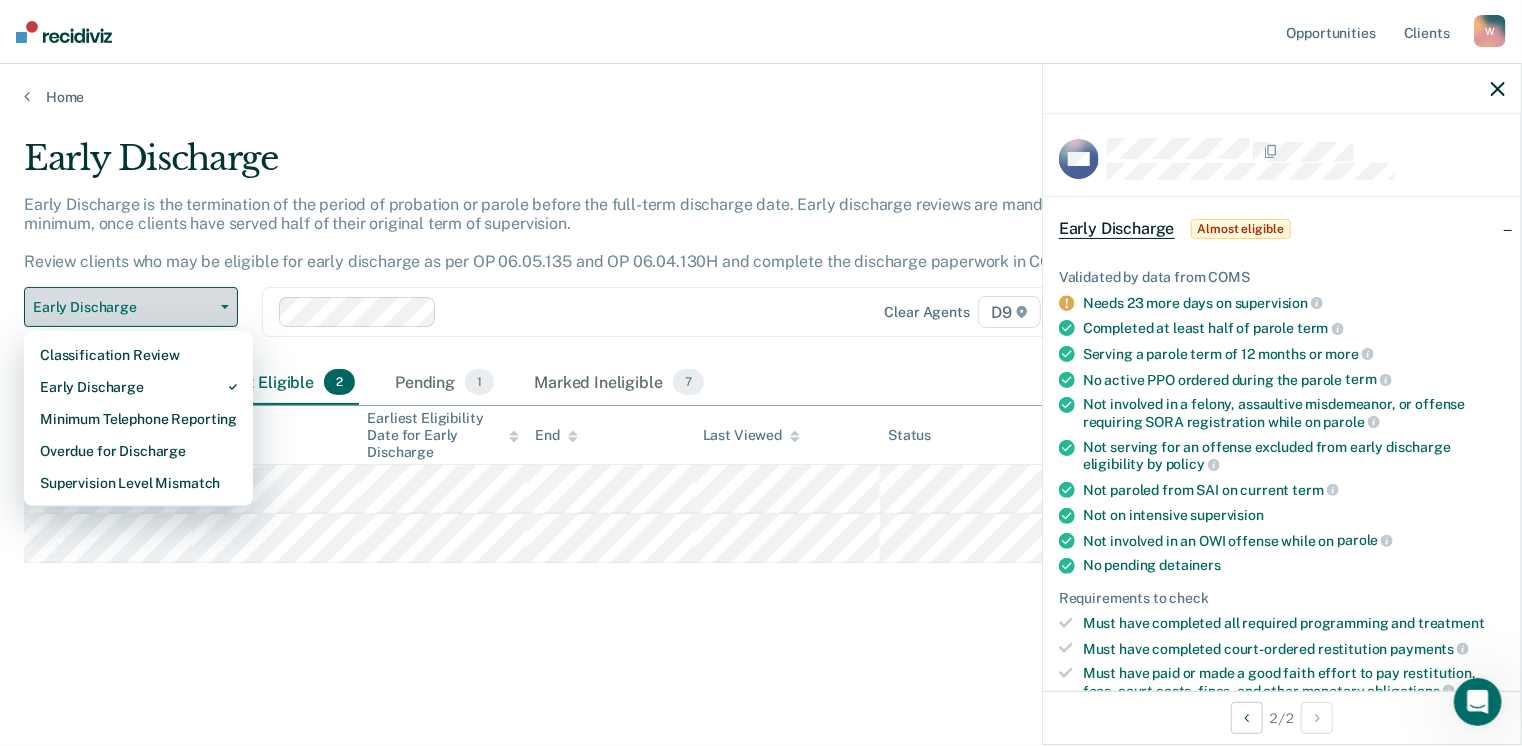 click 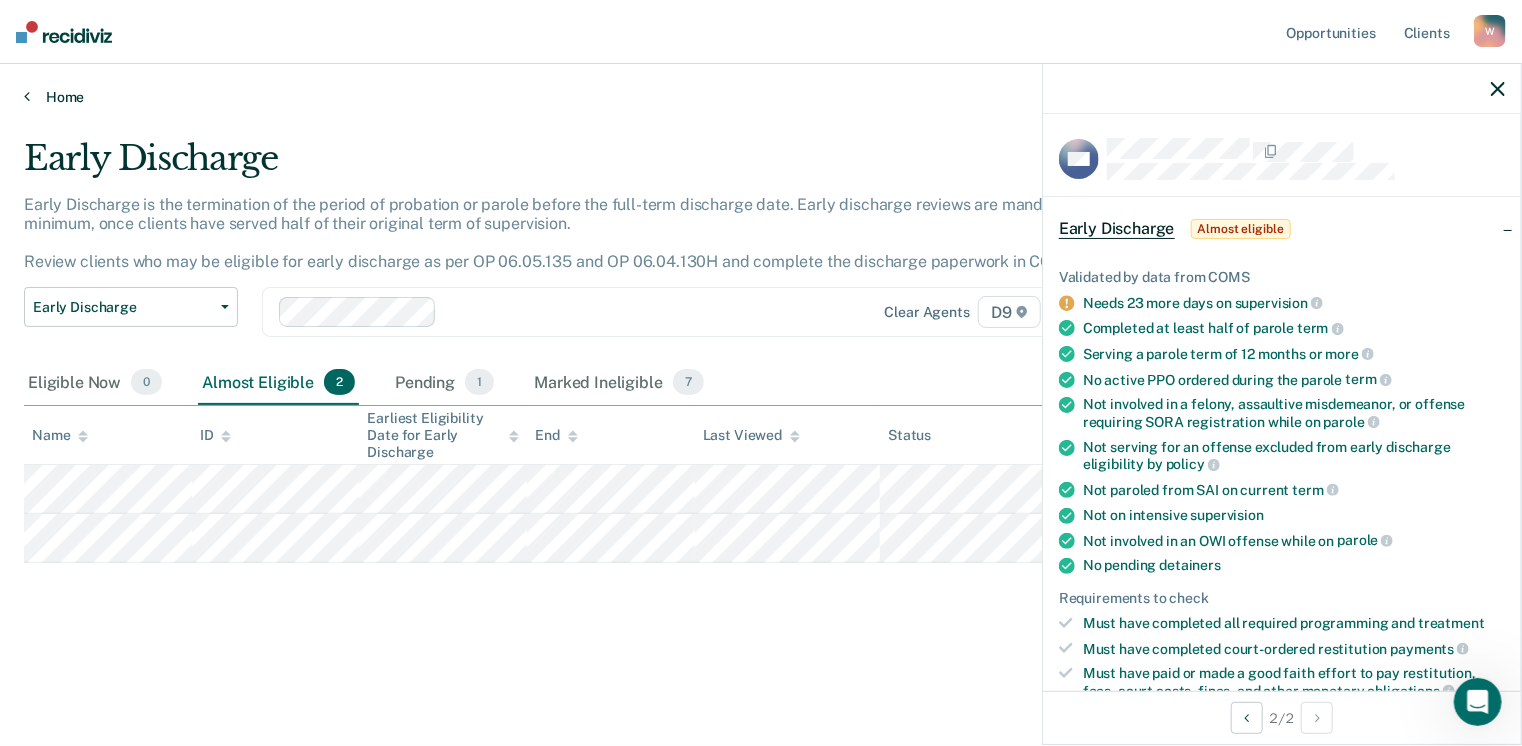 click on "Home" at bounding box center [761, 97] 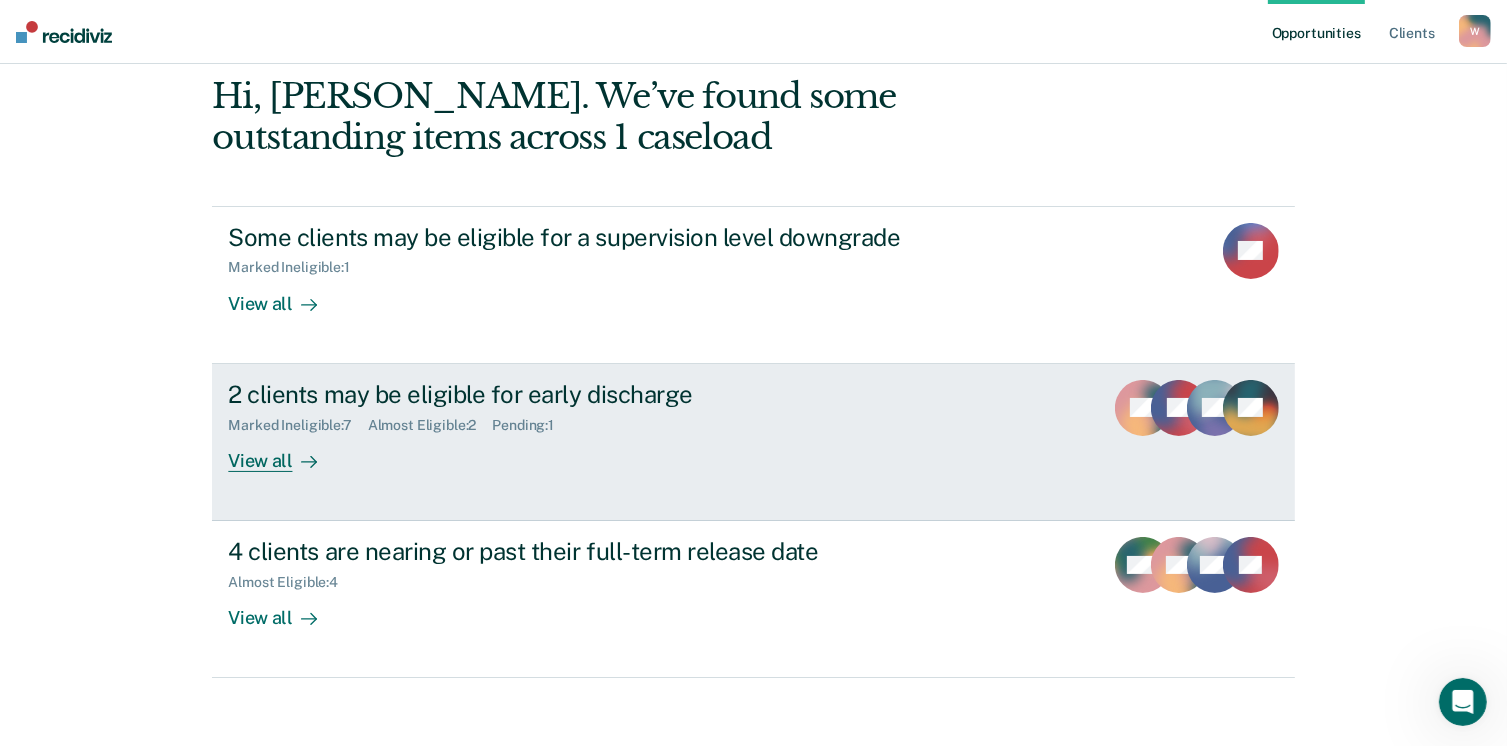 scroll, scrollTop: 104, scrollLeft: 0, axis: vertical 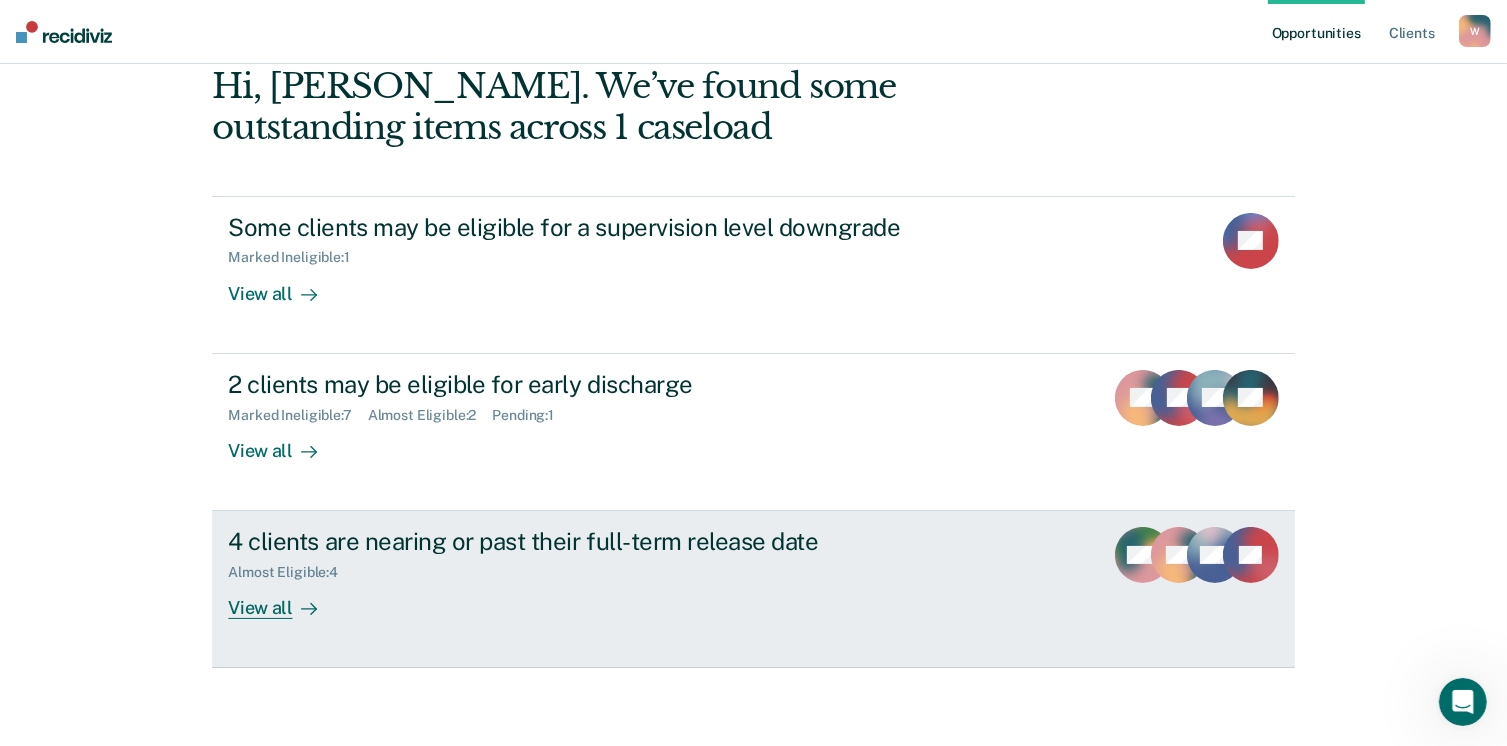 click on "View all" at bounding box center [284, 600] 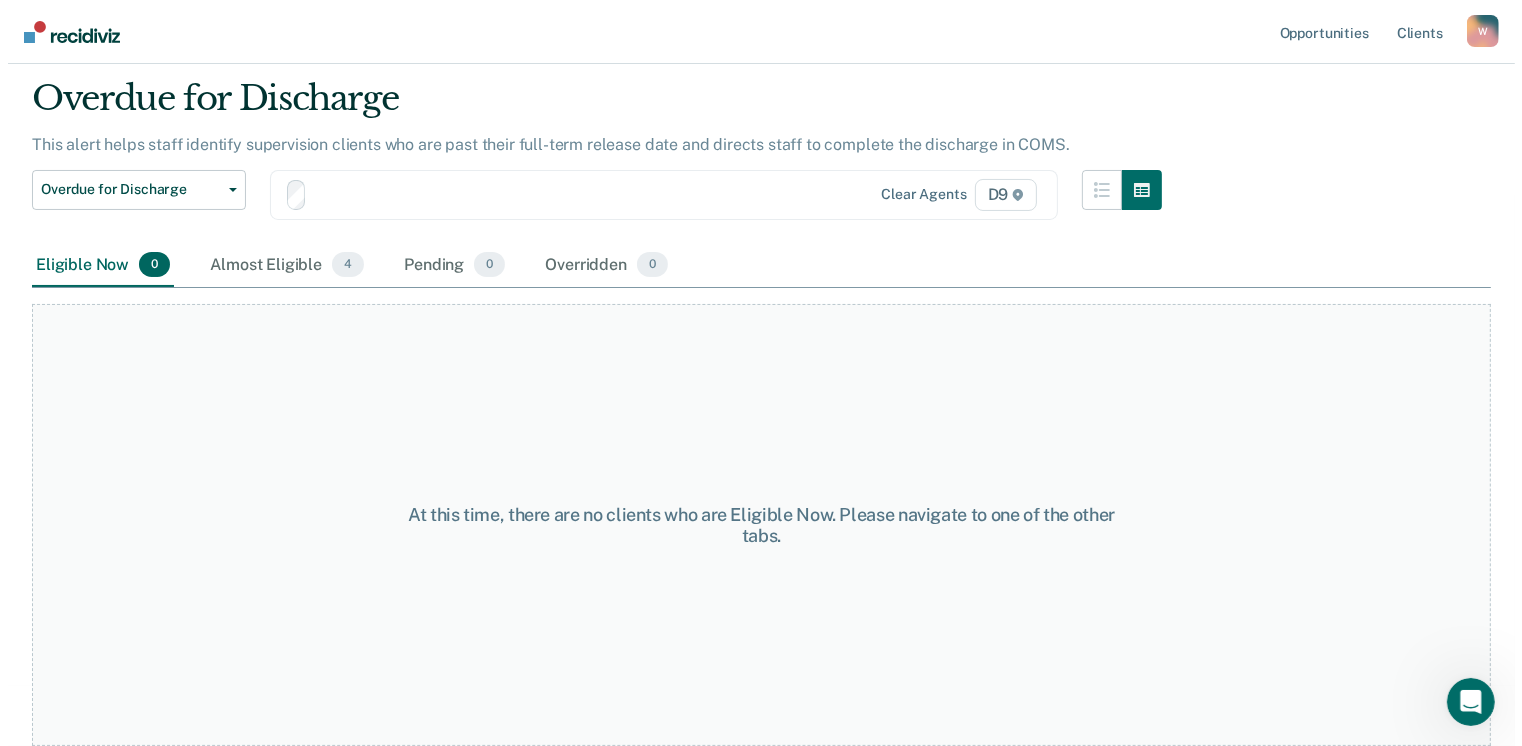 scroll, scrollTop: 0, scrollLeft: 0, axis: both 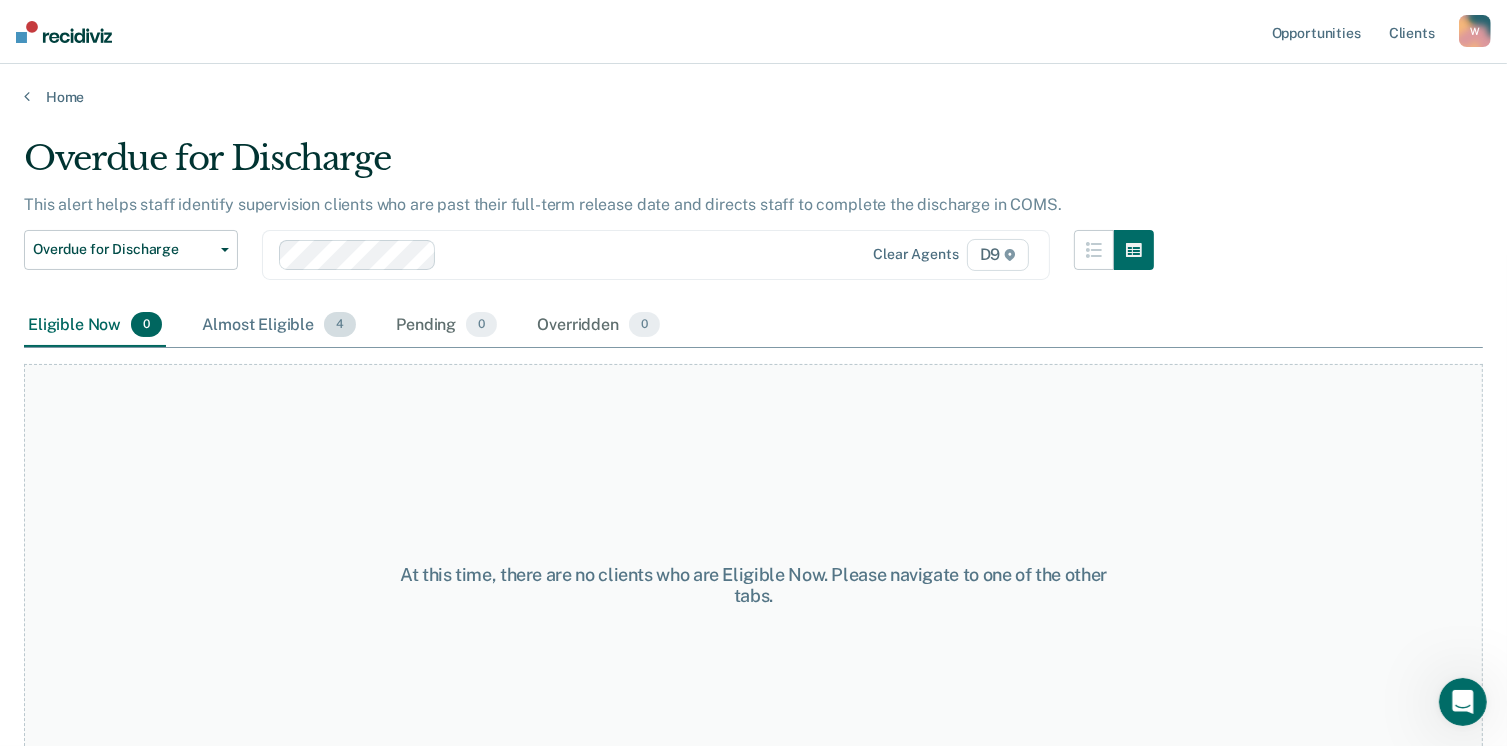click on "Almost Eligible 4" at bounding box center [279, 326] 